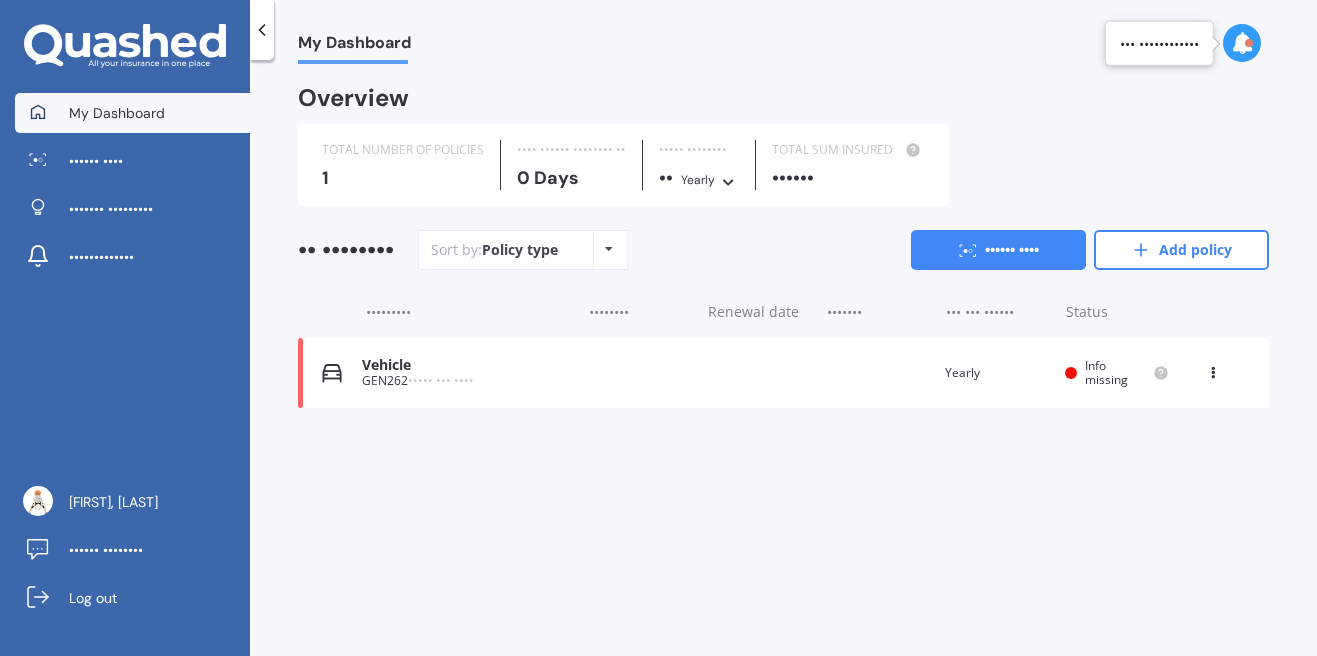 scroll, scrollTop: 0, scrollLeft: 0, axis: both 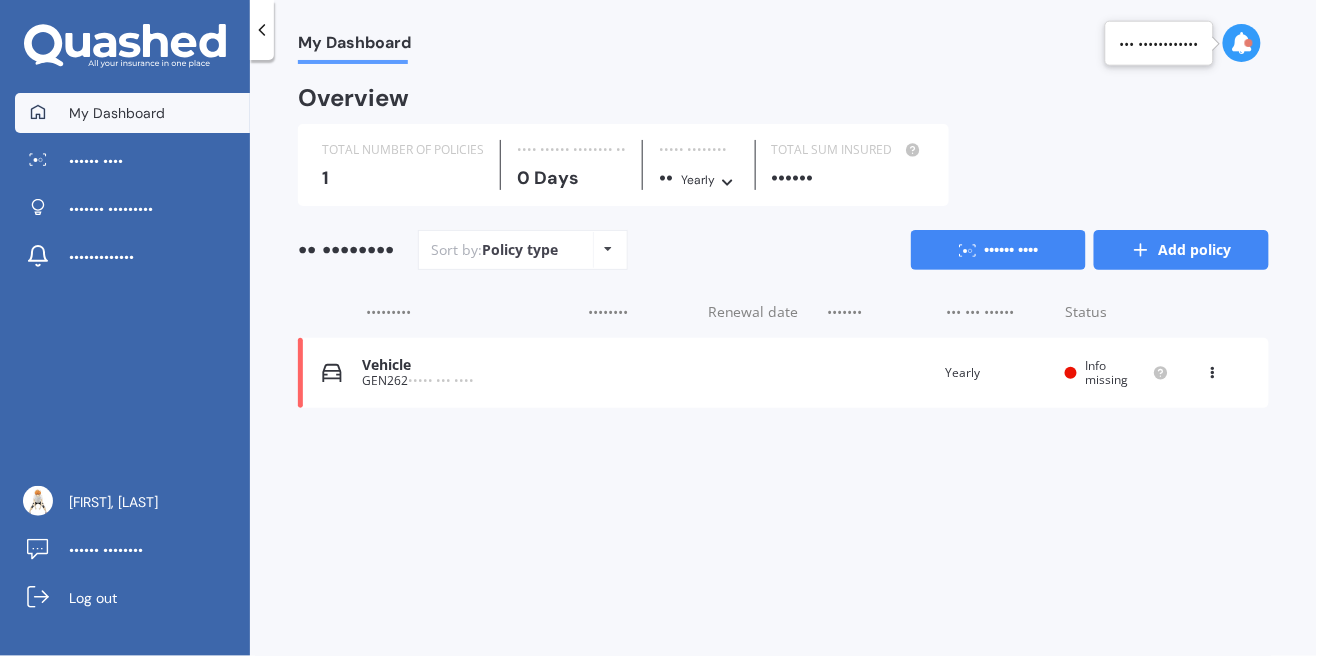 click on "Add policy" at bounding box center (1181, 250) 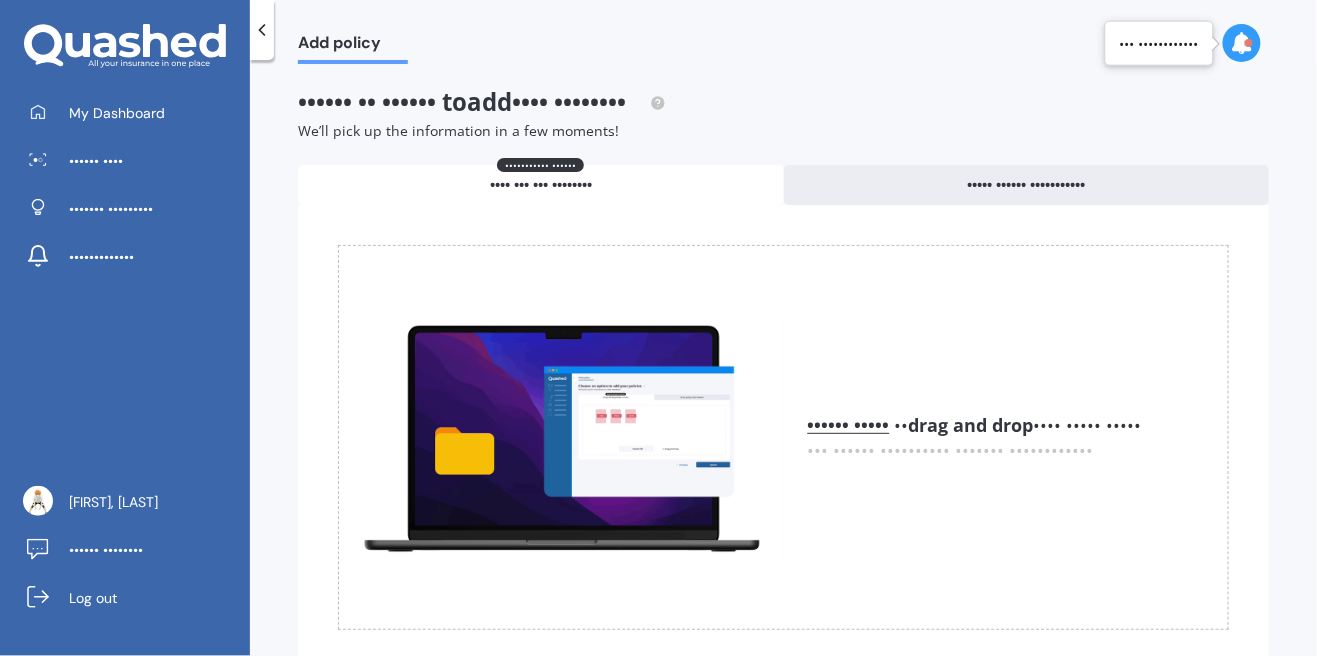 click on "Uploading Choose files   or  drag and drop  your files here. Choose files or photos e.g Policy schedules, renewal documents... The file name   already exists, would you like to replace it? Confirm Cancel" at bounding box center (783, 437) 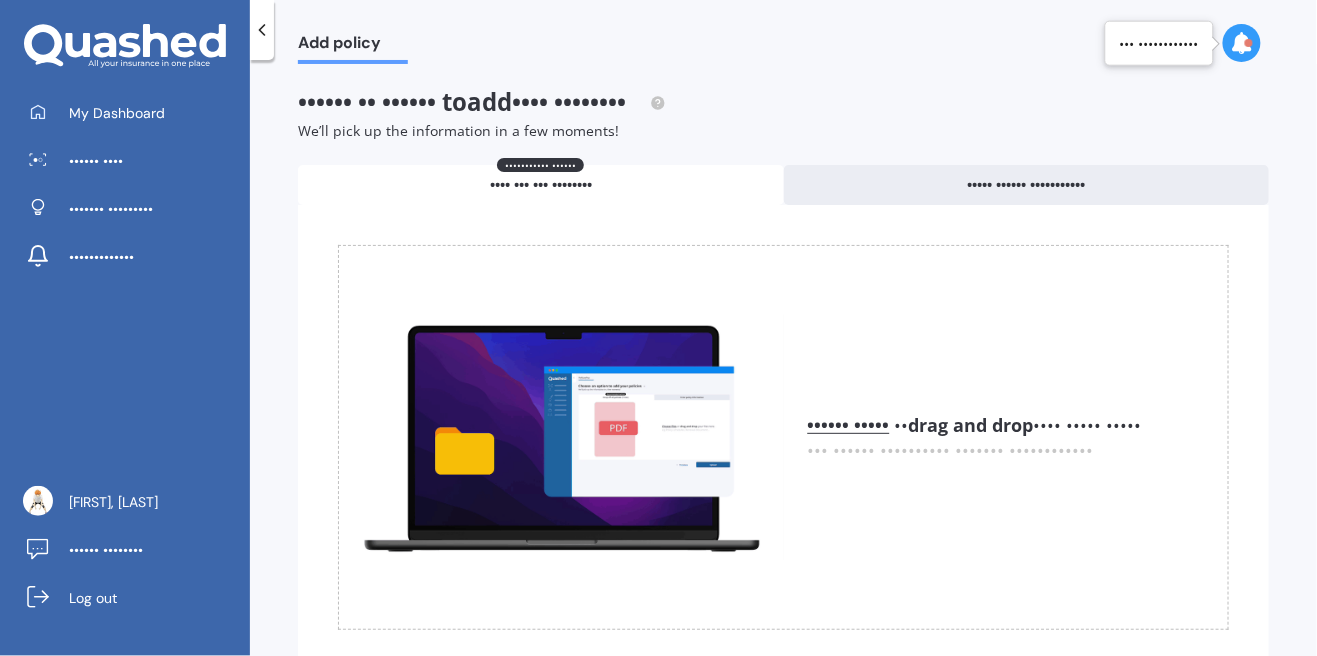 click on "Uploading Choose files   or  drag and drop  your files here. Choose files or photos e.g Policy schedules, renewal documents... The file name   already exists, would you like to replace it? Confirm Cancel" at bounding box center [783, 437] 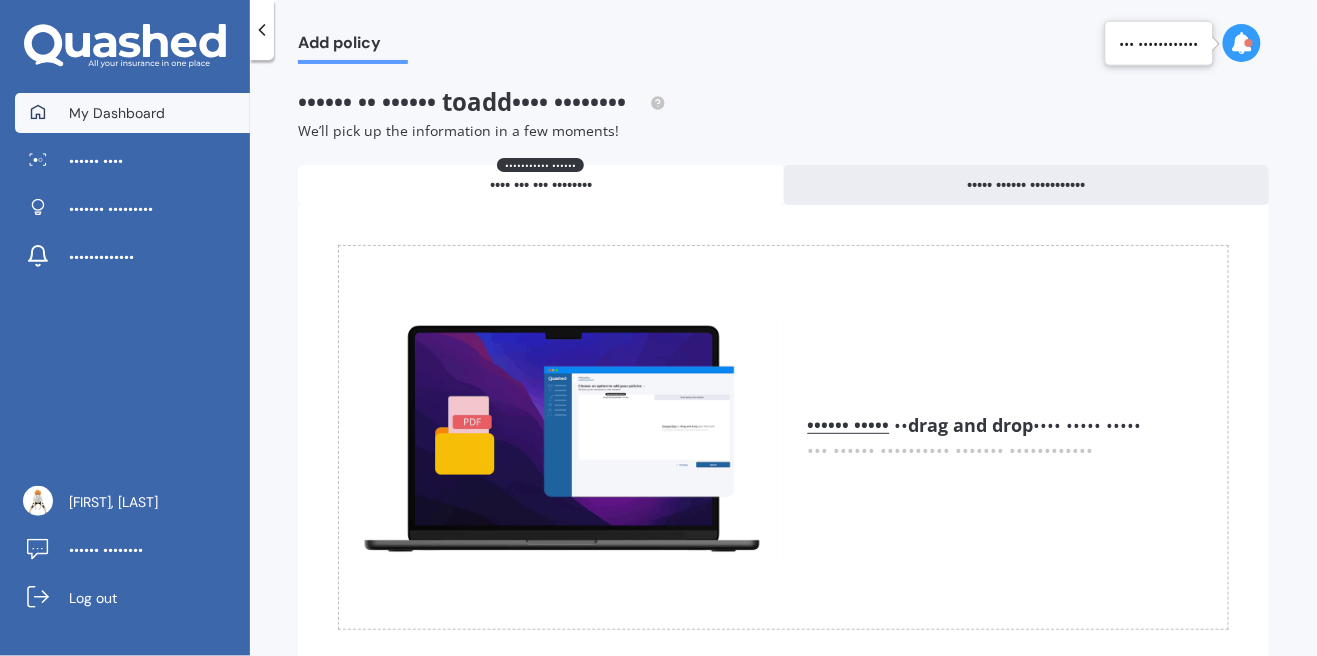 click on "My Dashboard" at bounding box center [132, 113] 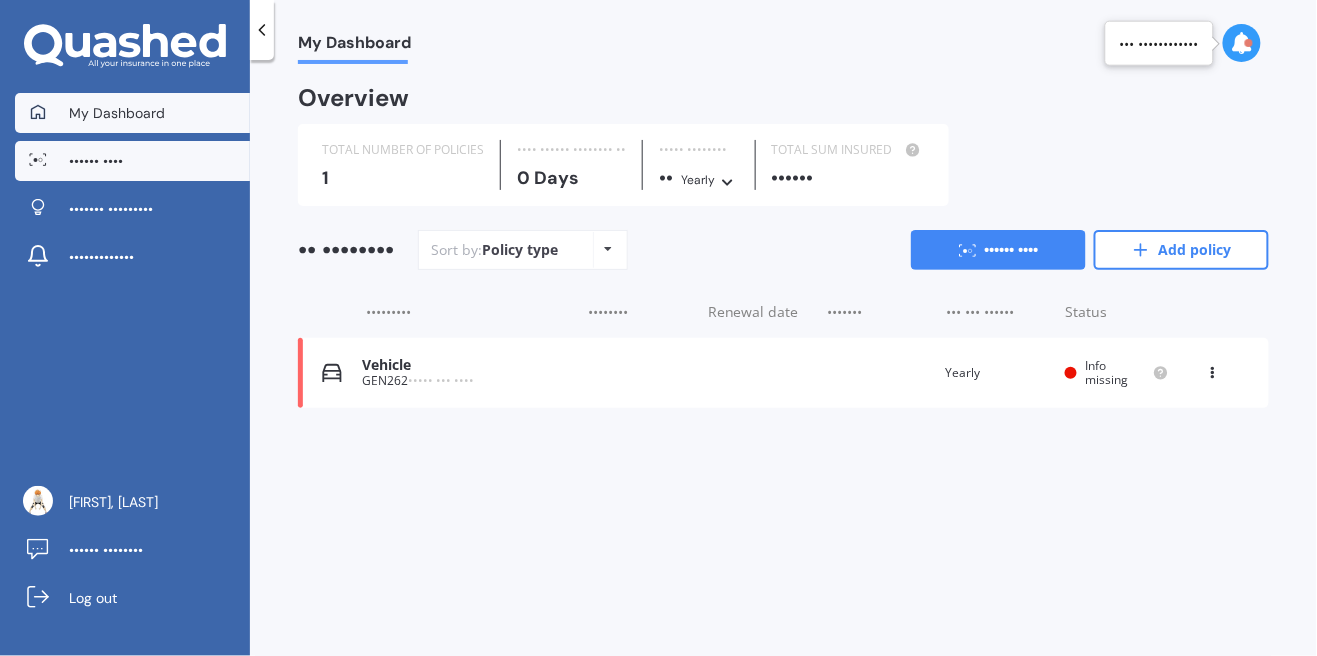 click on "•••••• ••••" at bounding box center (132, 161) 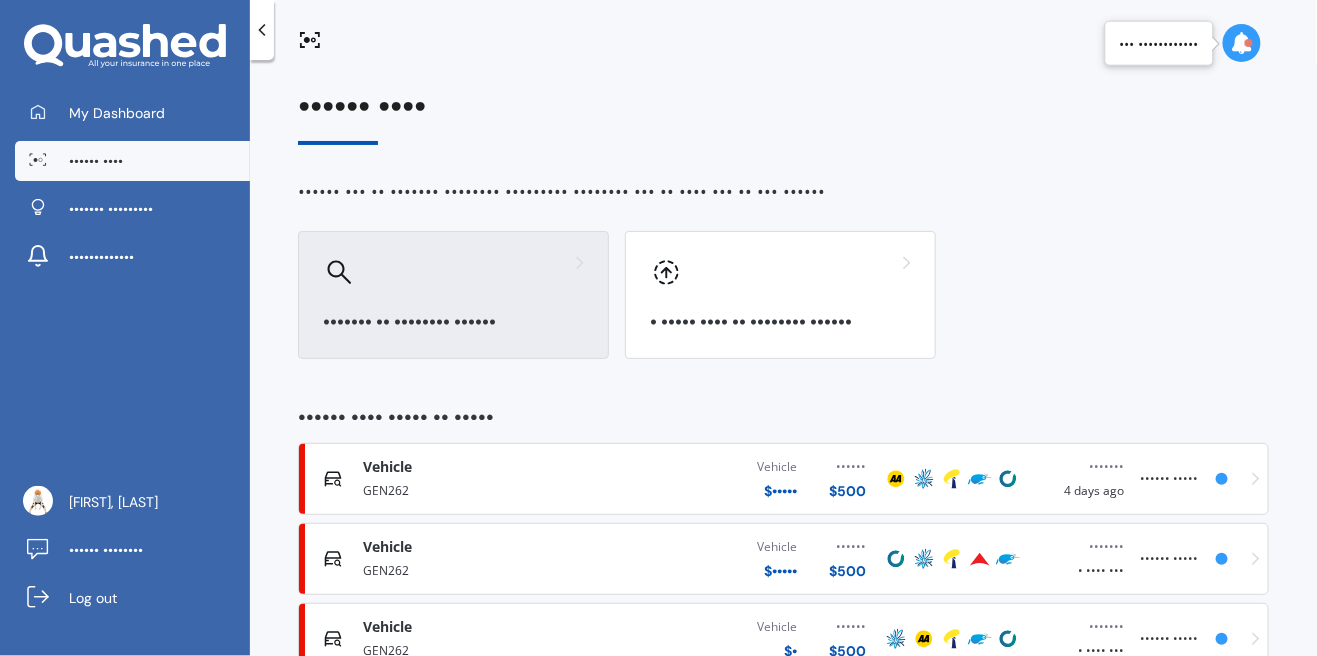 click on "••••••• •• •••••••• ••••••" at bounding box center [453, 322] 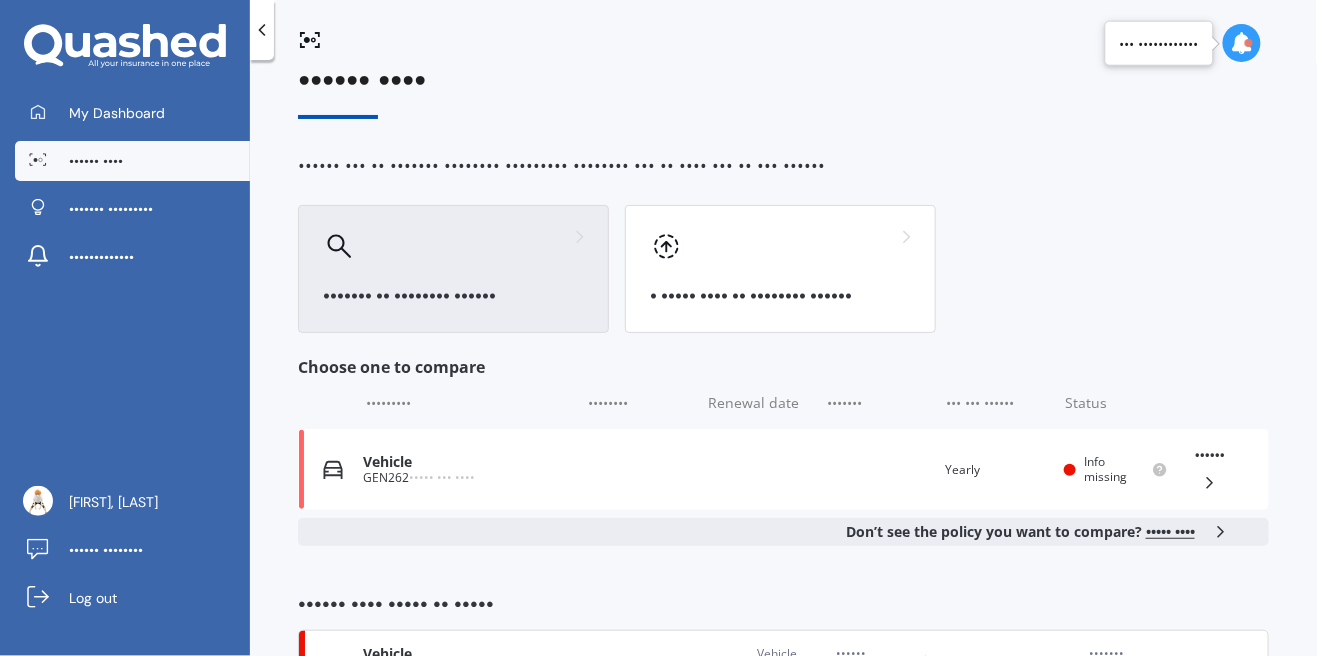 scroll, scrollTop: 0, scrollLeft: 0, axis: both 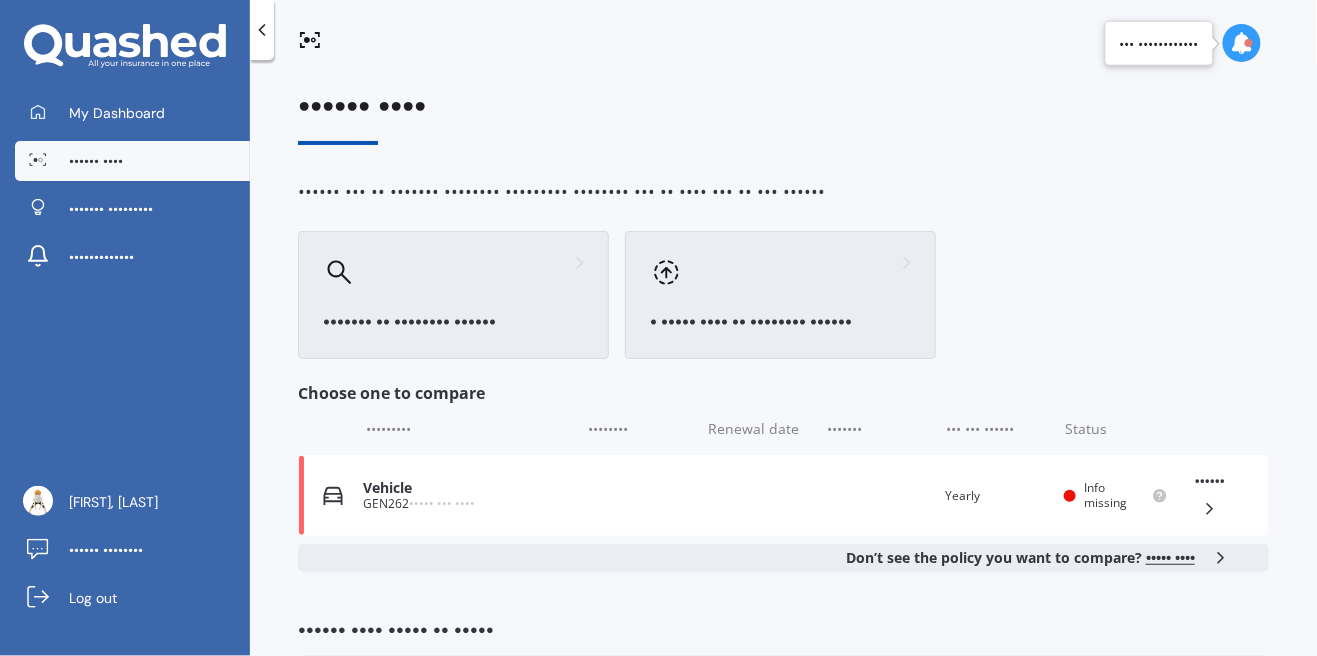 click at bounding box center (780, 272) 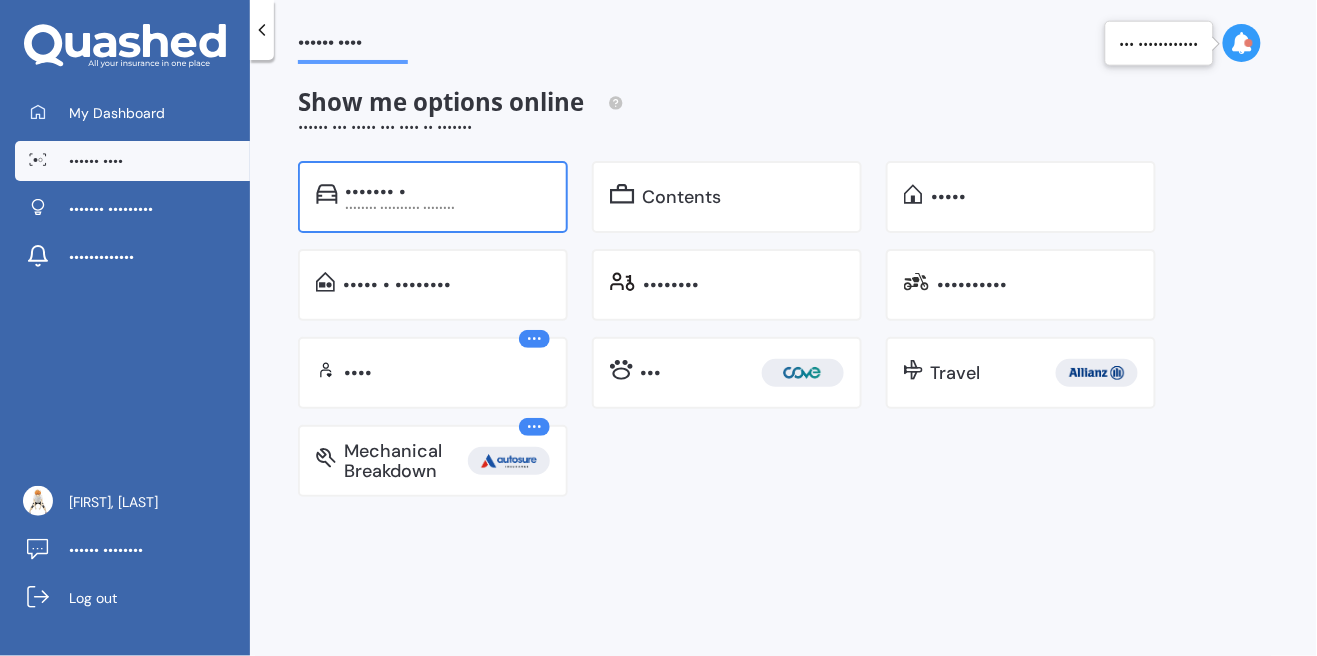 click on "•••••••• •••••••••• ••••••••" at bounding box center [448, 207] 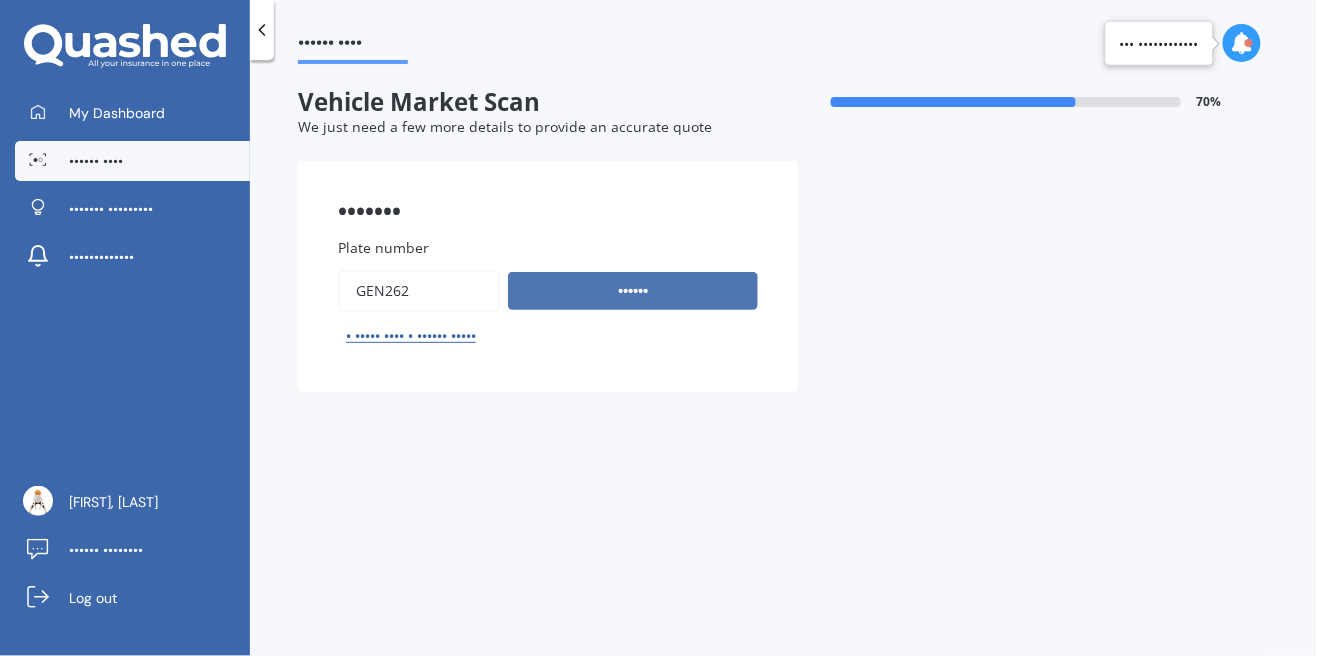 click on "••••••" at bounding box center (633, 291) 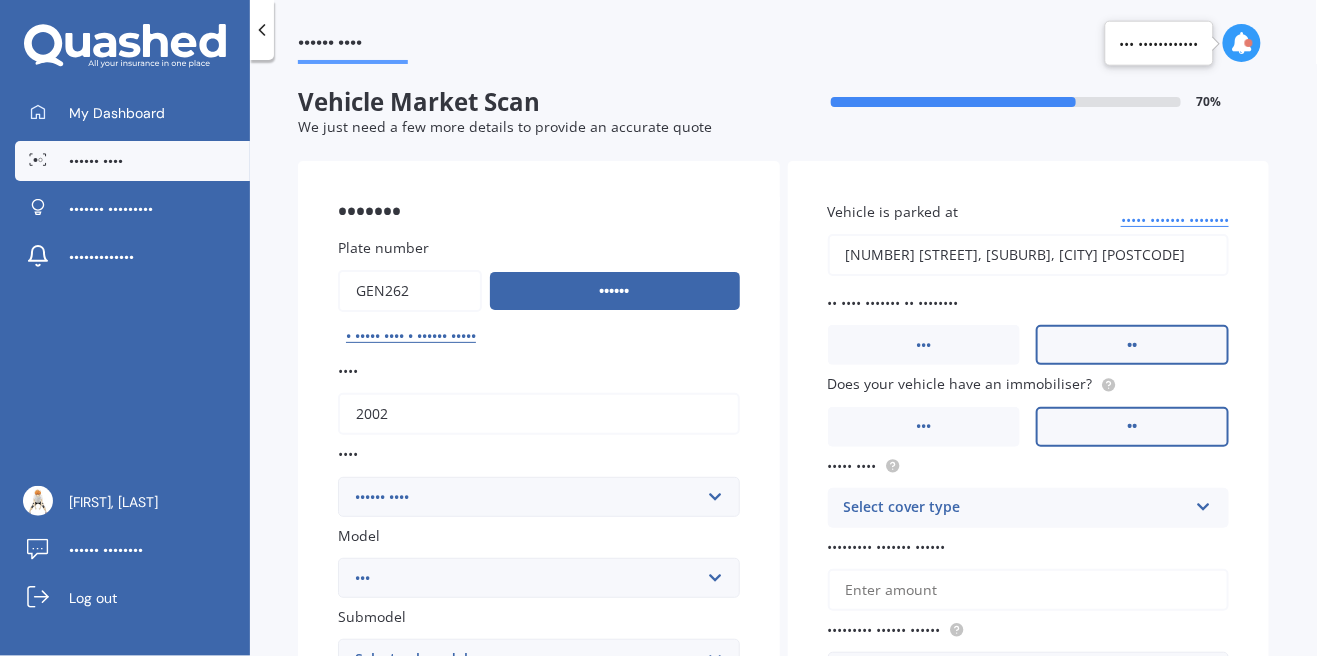 click on "[NUMBER] [STREET], [SUBURB], [CITY] [POSTCODE]" at bounding box center [1029, 255] 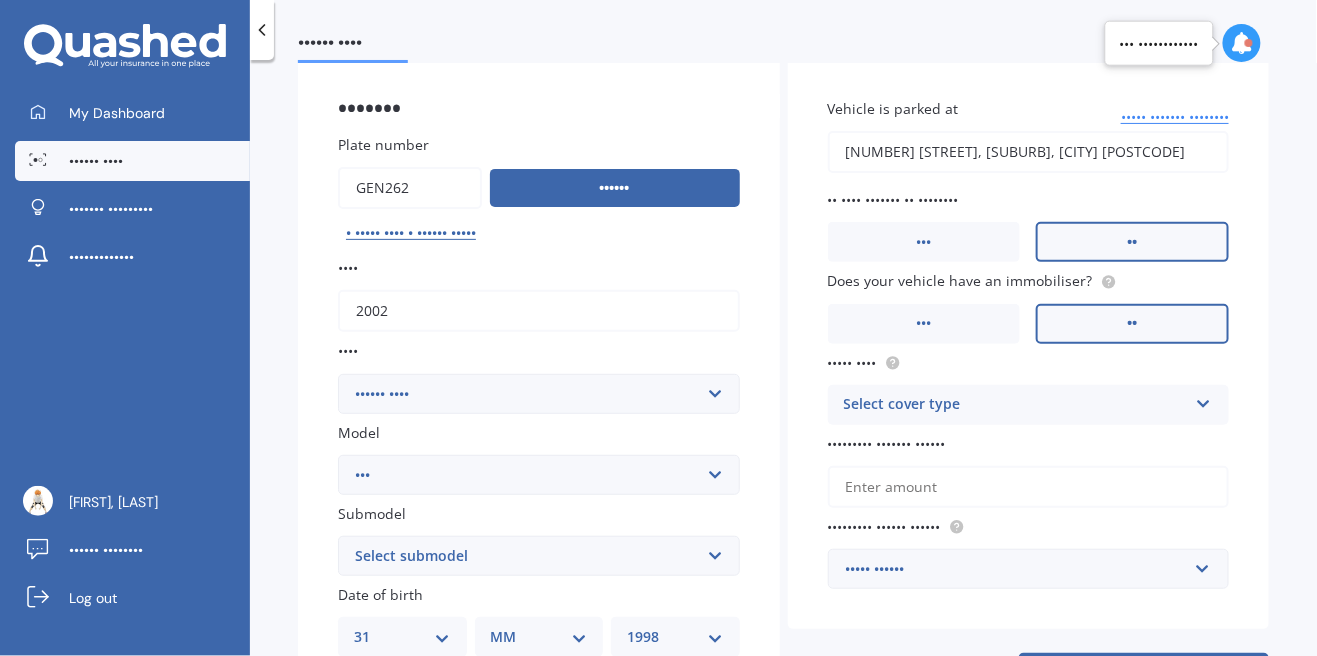 scroll, scrollTop: 99, scrollLeft: 0, axis: vertical 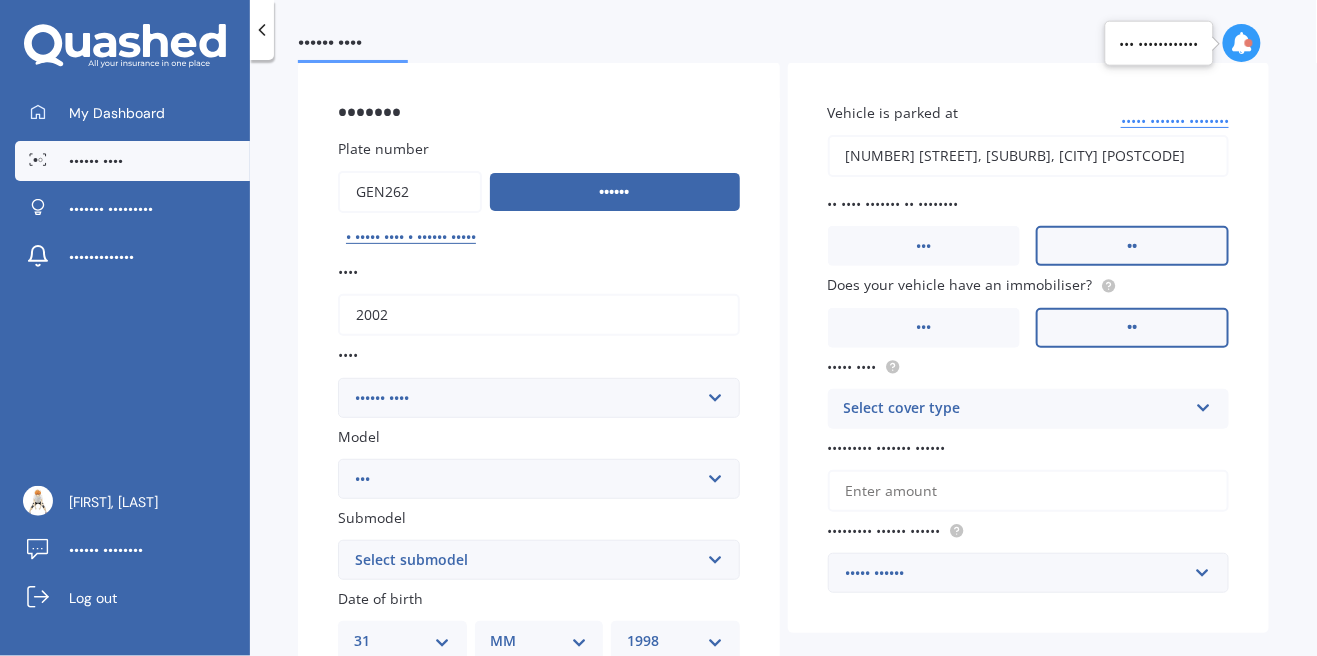 click on "Select submodel Diesel EV Hybrid Petrol" at bounding box center [539, 560] 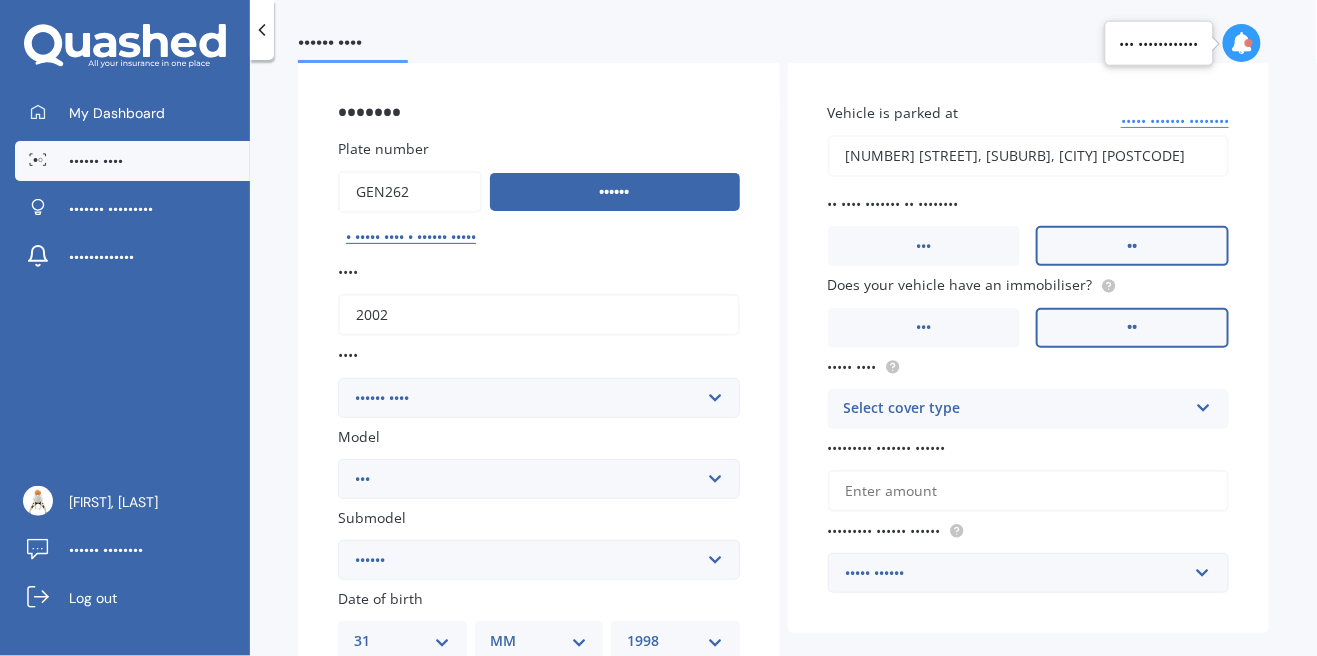 click on "Select cover type" at bounding box center (1016, 409) 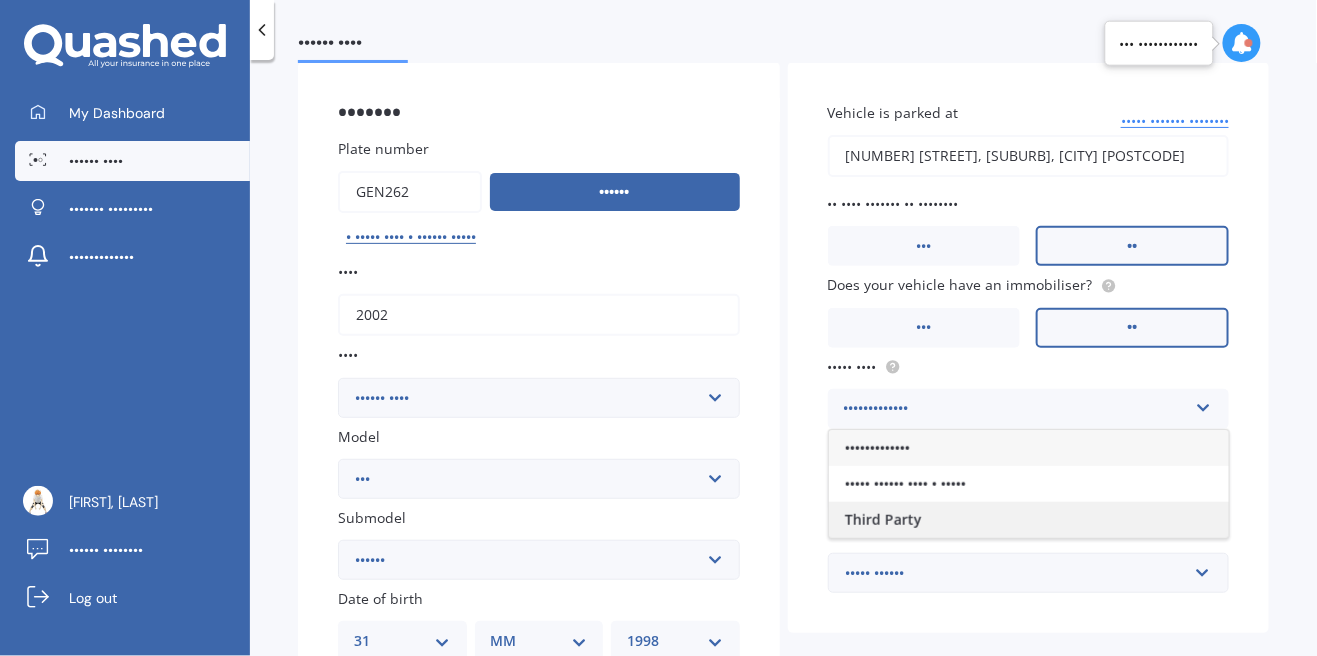 click on "Third Party" at bounding box center [1029, 520] 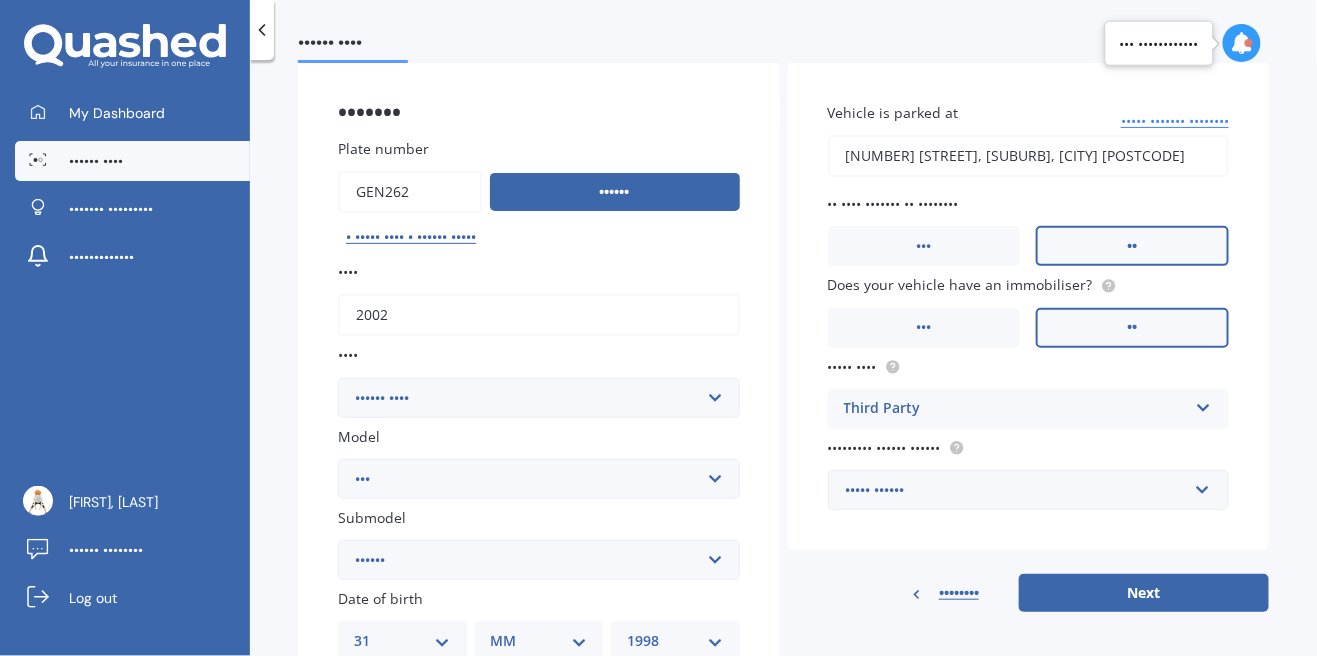 click on "••••• ••••••" at bounding box center [1017, 490] 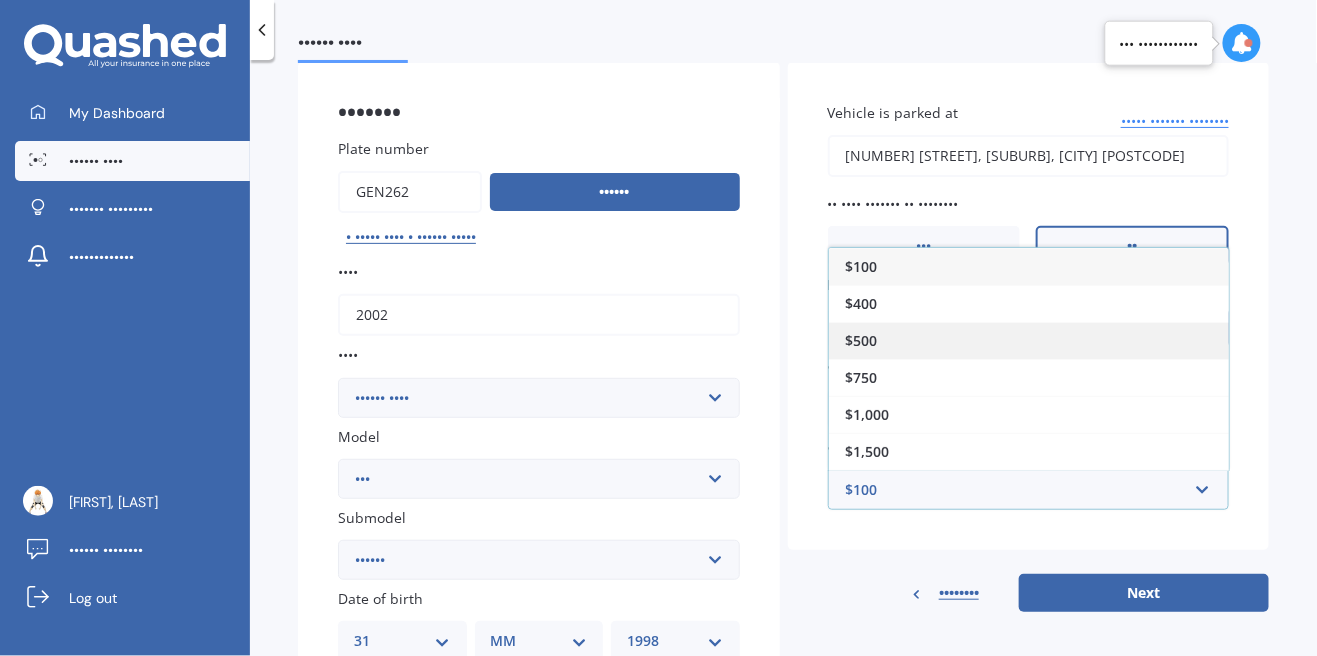 click on "$500" at bounding box center [1029, 340] 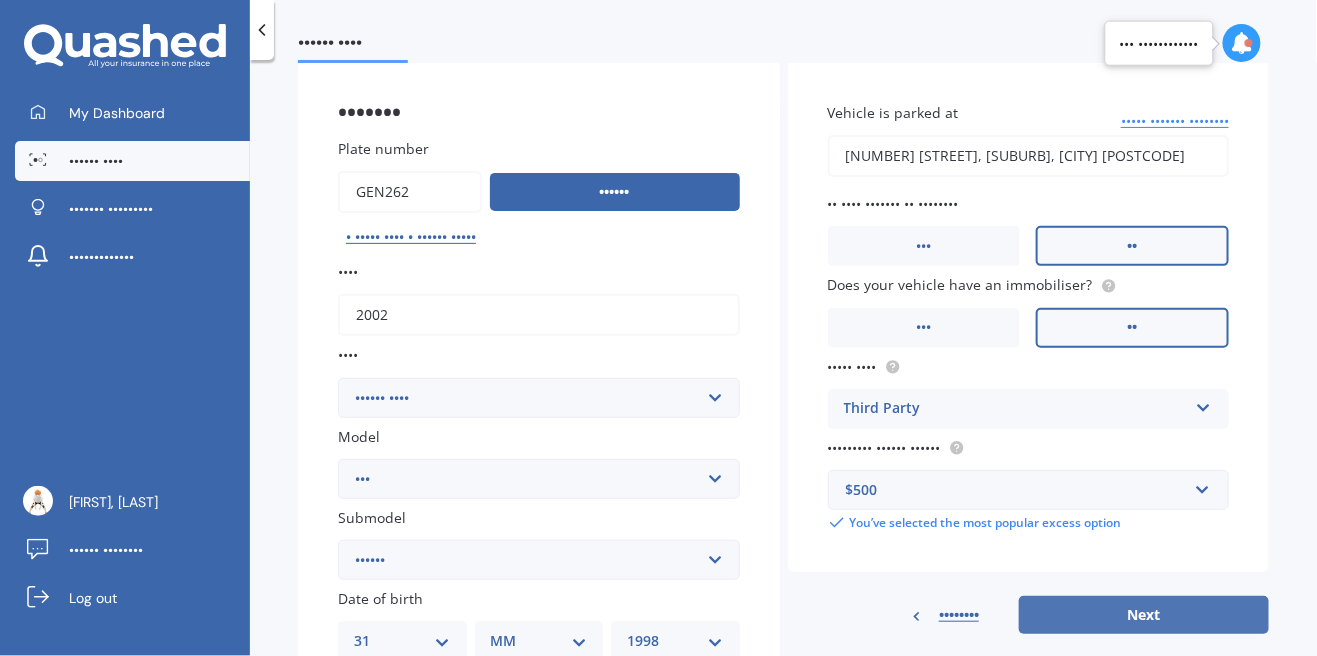 click on "Next" at bounding box center [1144, 615] 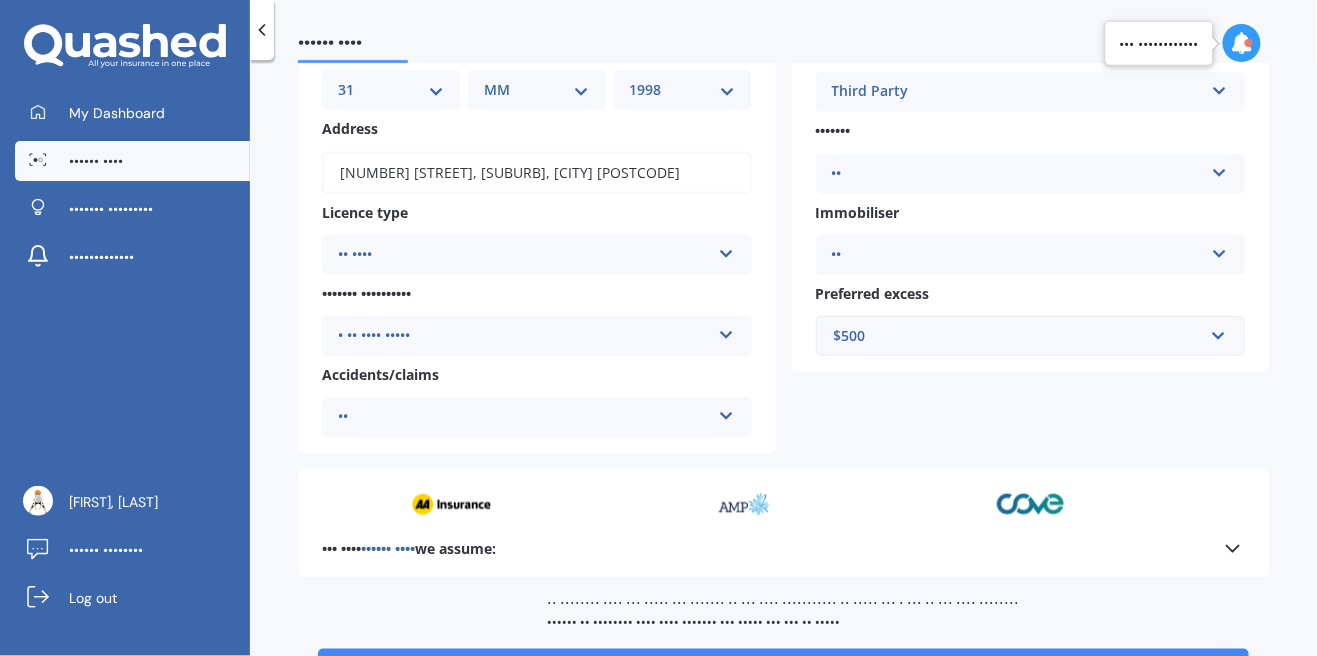 scroll, scrollTop: 277, scrollLeft: 0, axis: vertical 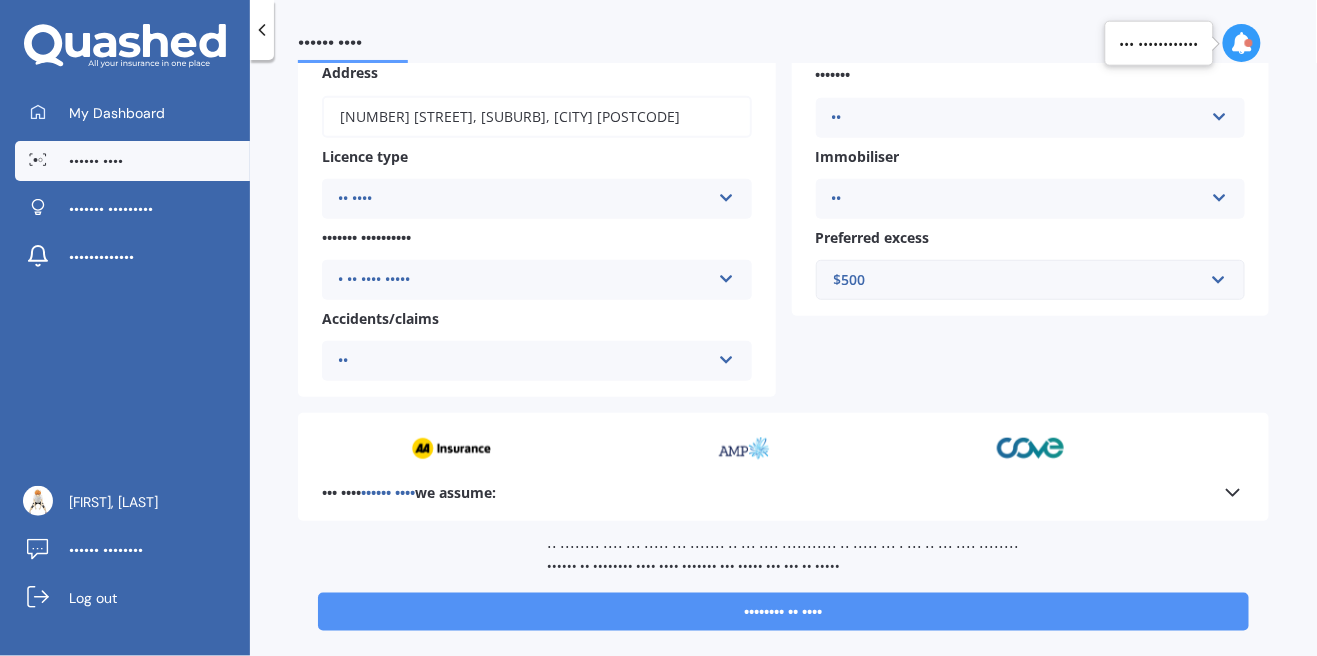 click on "•••••••• •• ••••" at bounding box center [783, 612] 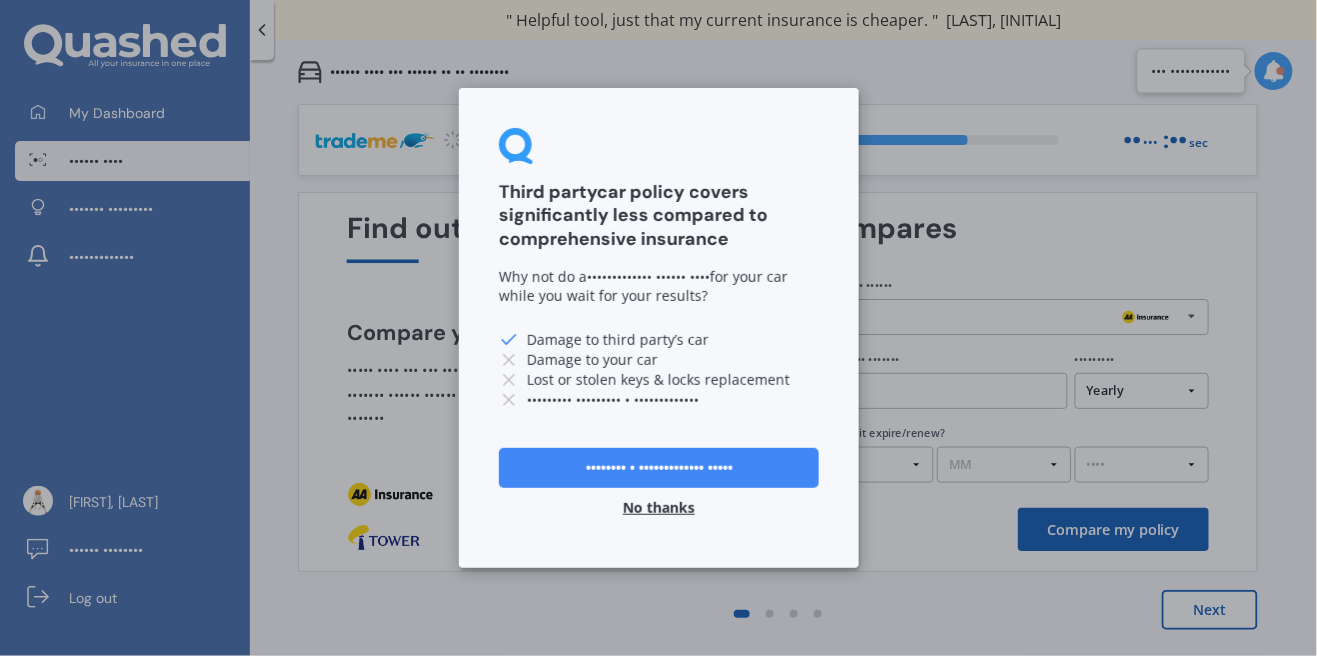 scroll, scrollTop: 0, scrollLeft: 0, axis: both 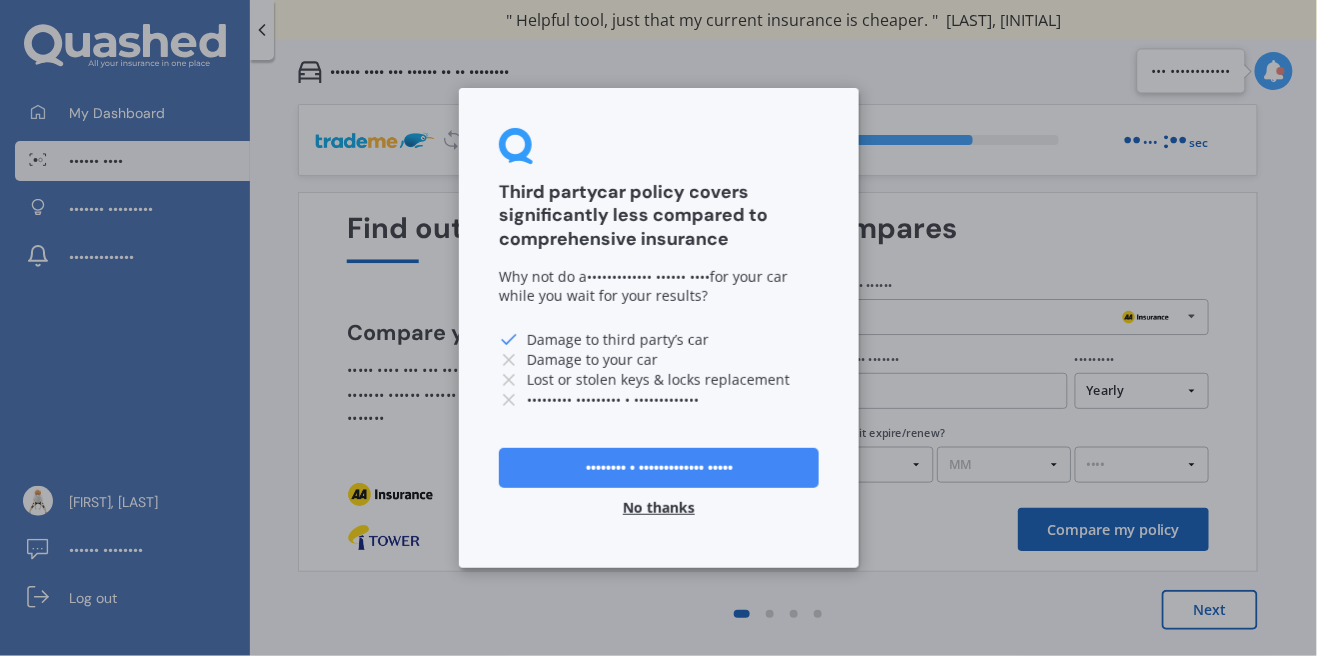 click on "No thanks" at bounding box center (659, 508) 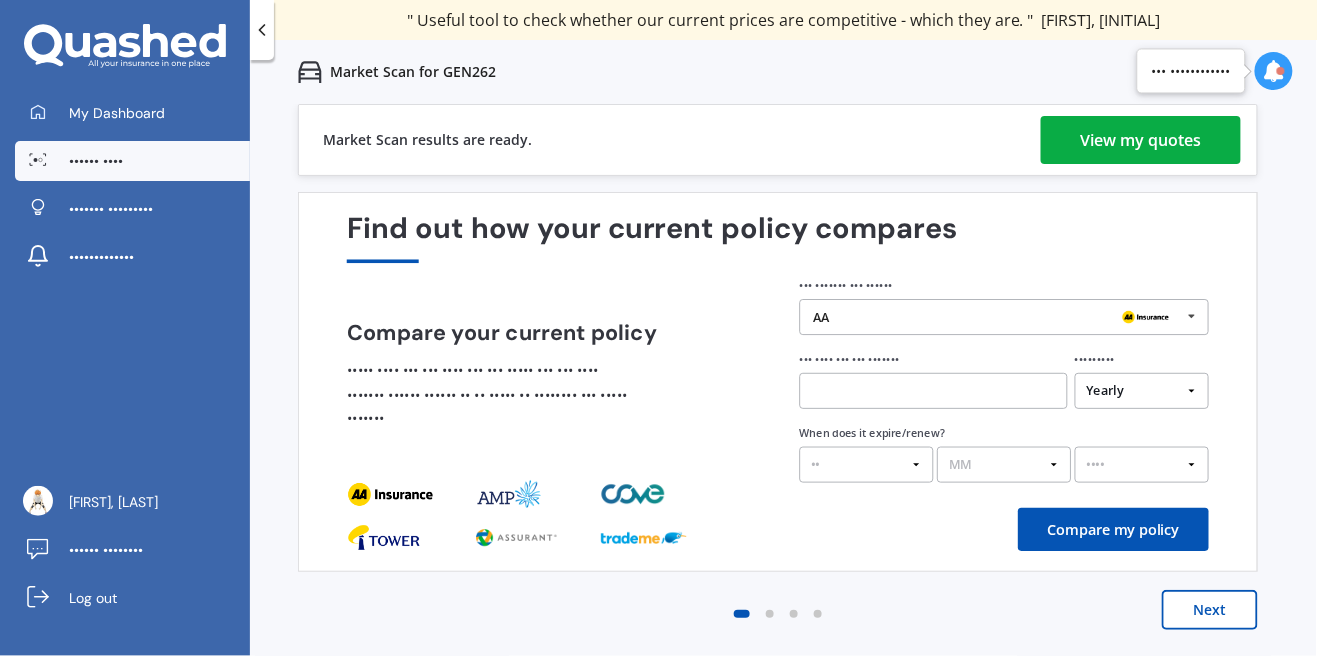click on "View my quotes" at bounding box center [1141, 140] 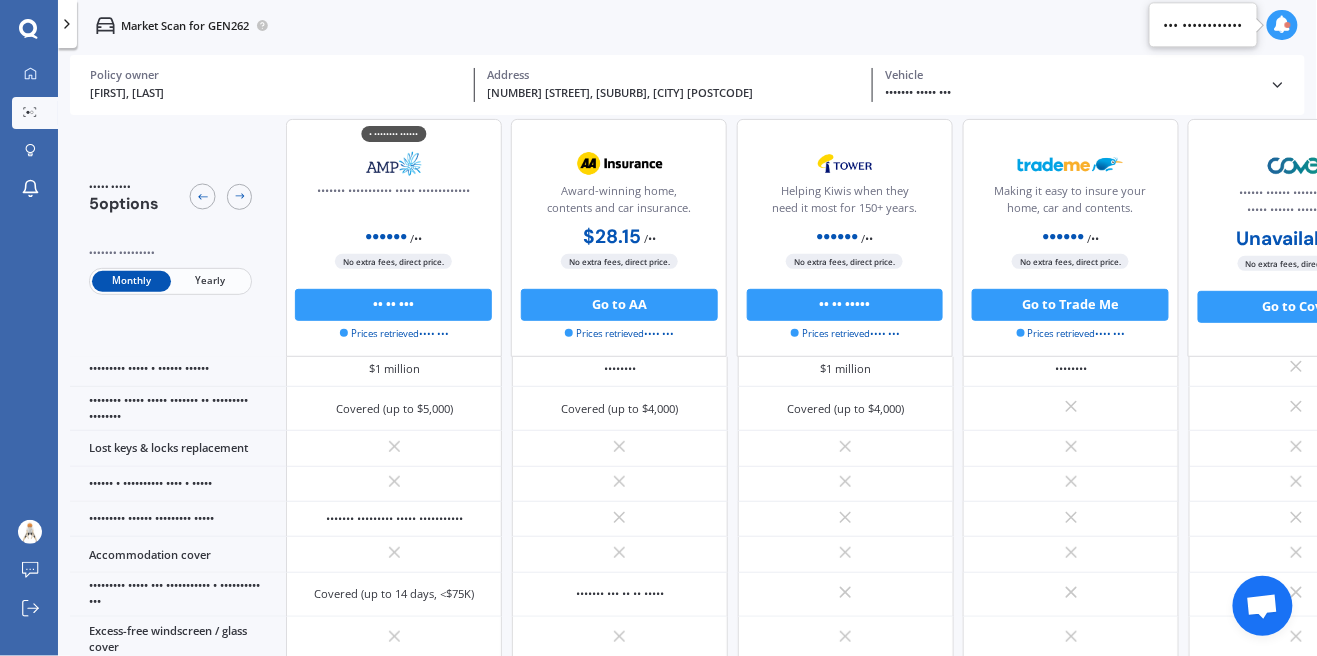 scroll, scrollTop: 0, scrollLeft: 0, axis: both 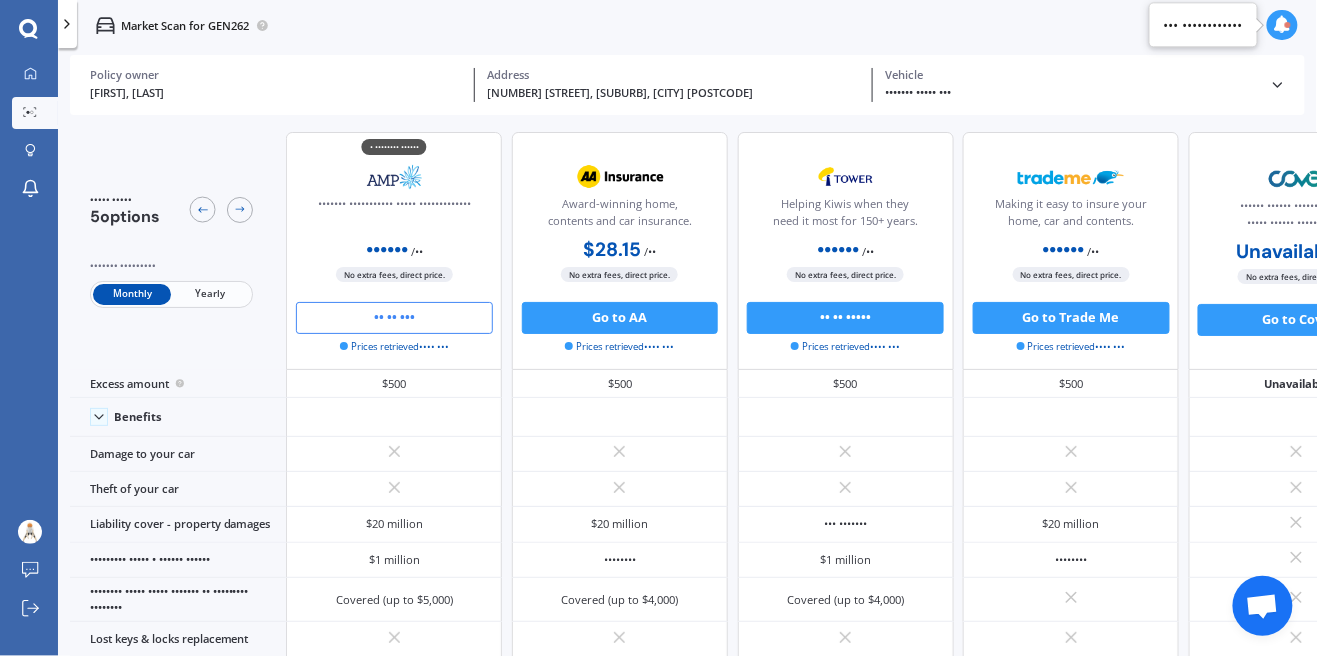 click on "•• •• •••" at bounding box center [394, 318] 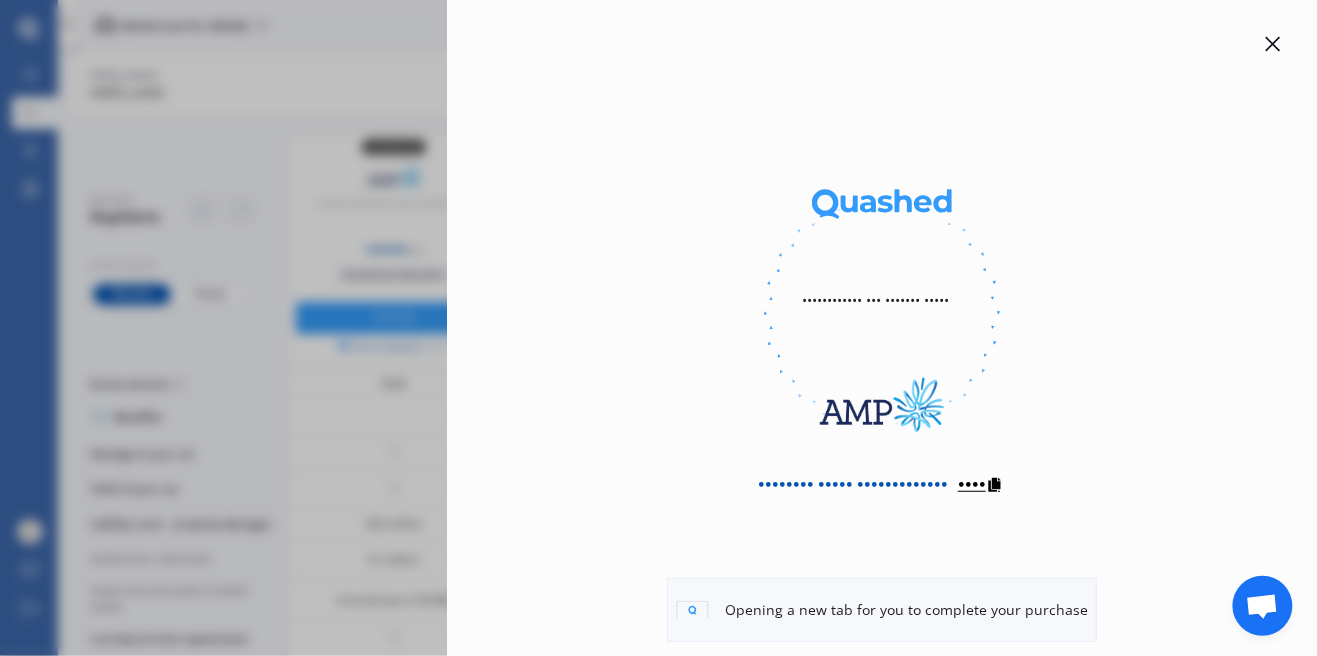 click at bounding box center [994, 482] 